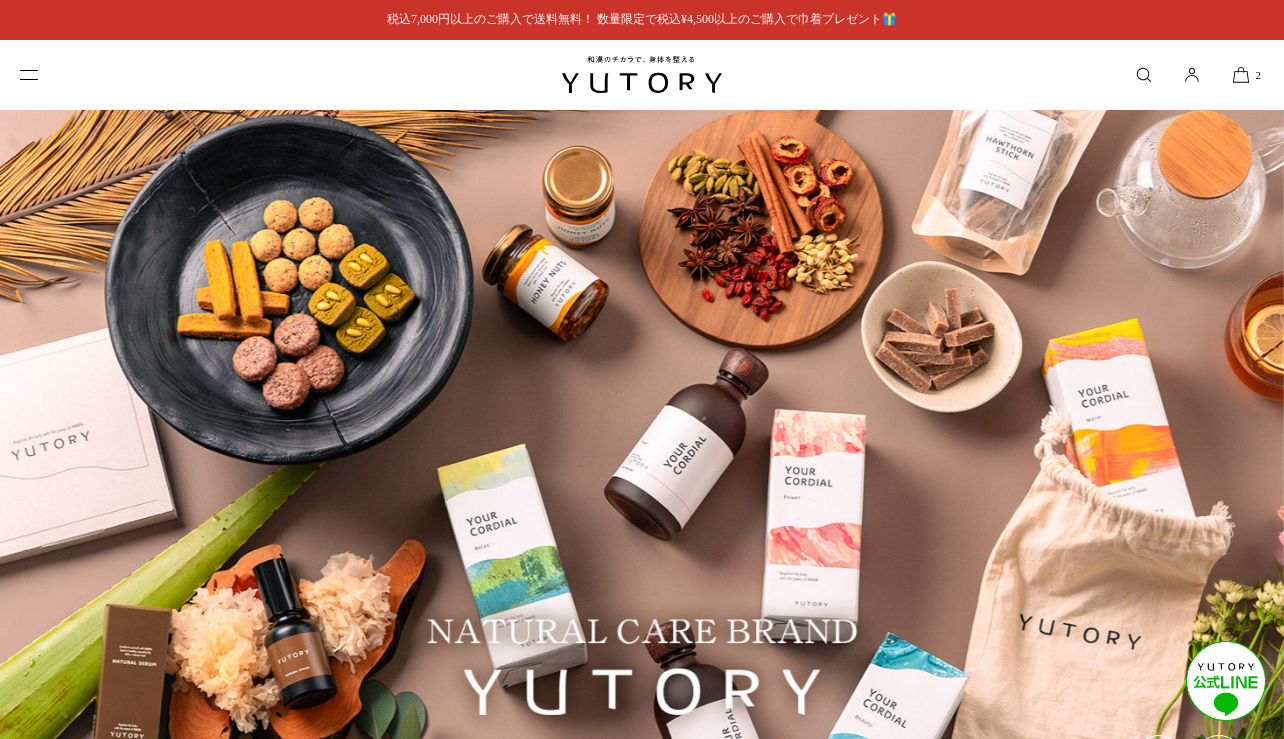 scroll, scrollTop: 0, scrollLeft: 0, axis: both 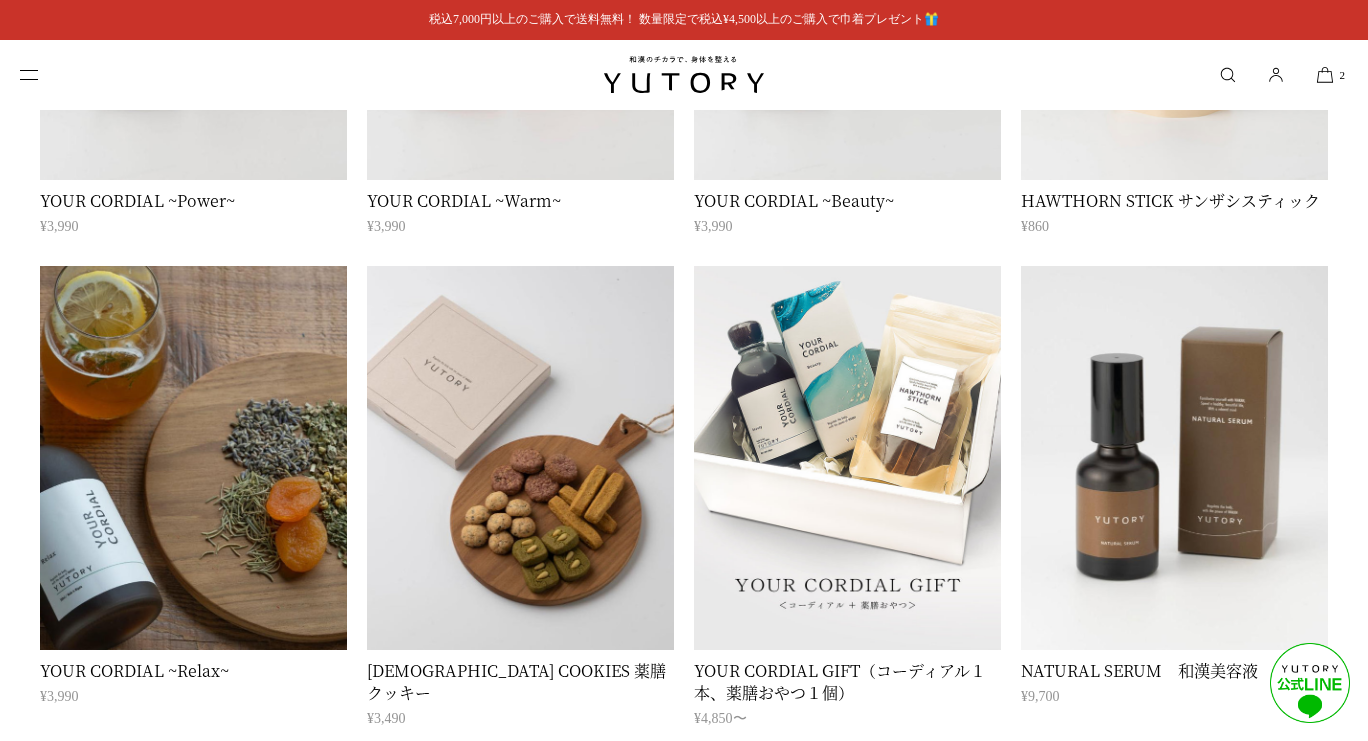 click at bounding box center [193, 458] 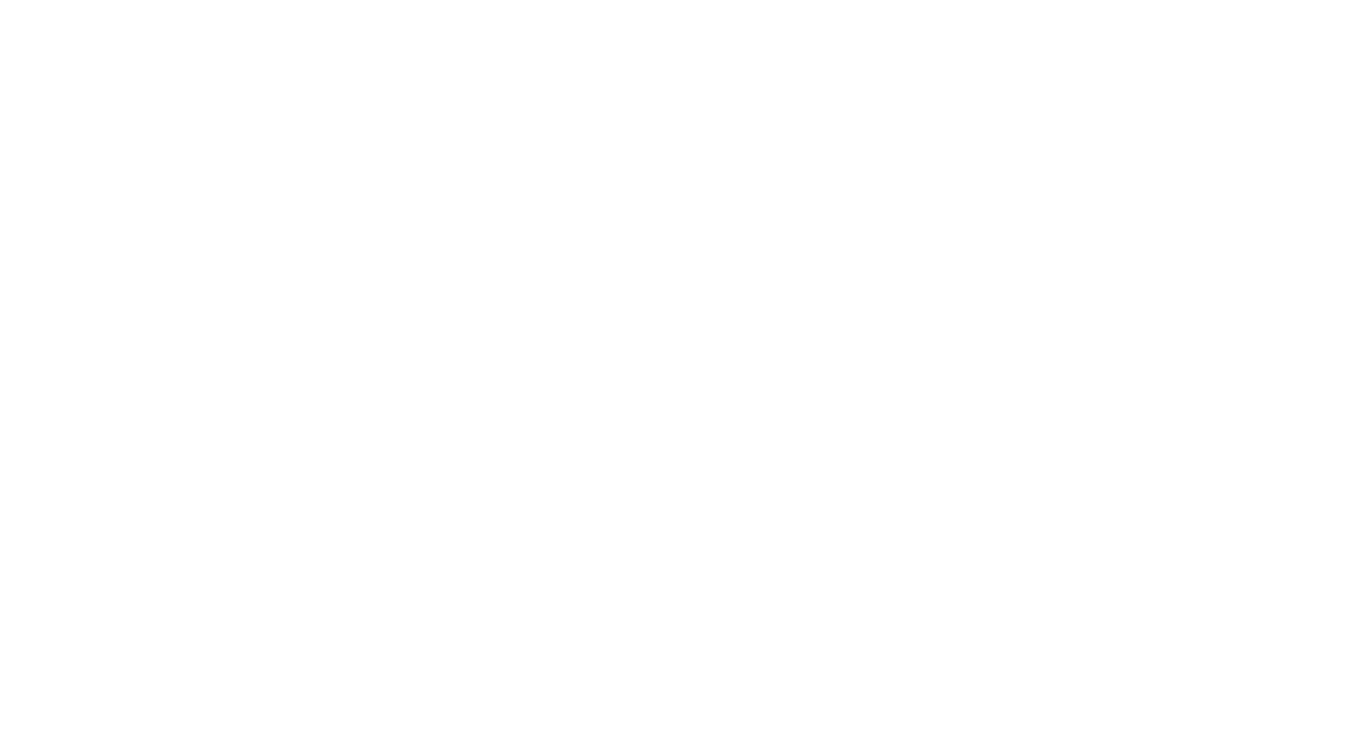 scroll, scrollTop: 0, scrollLeft: 0, axis: both 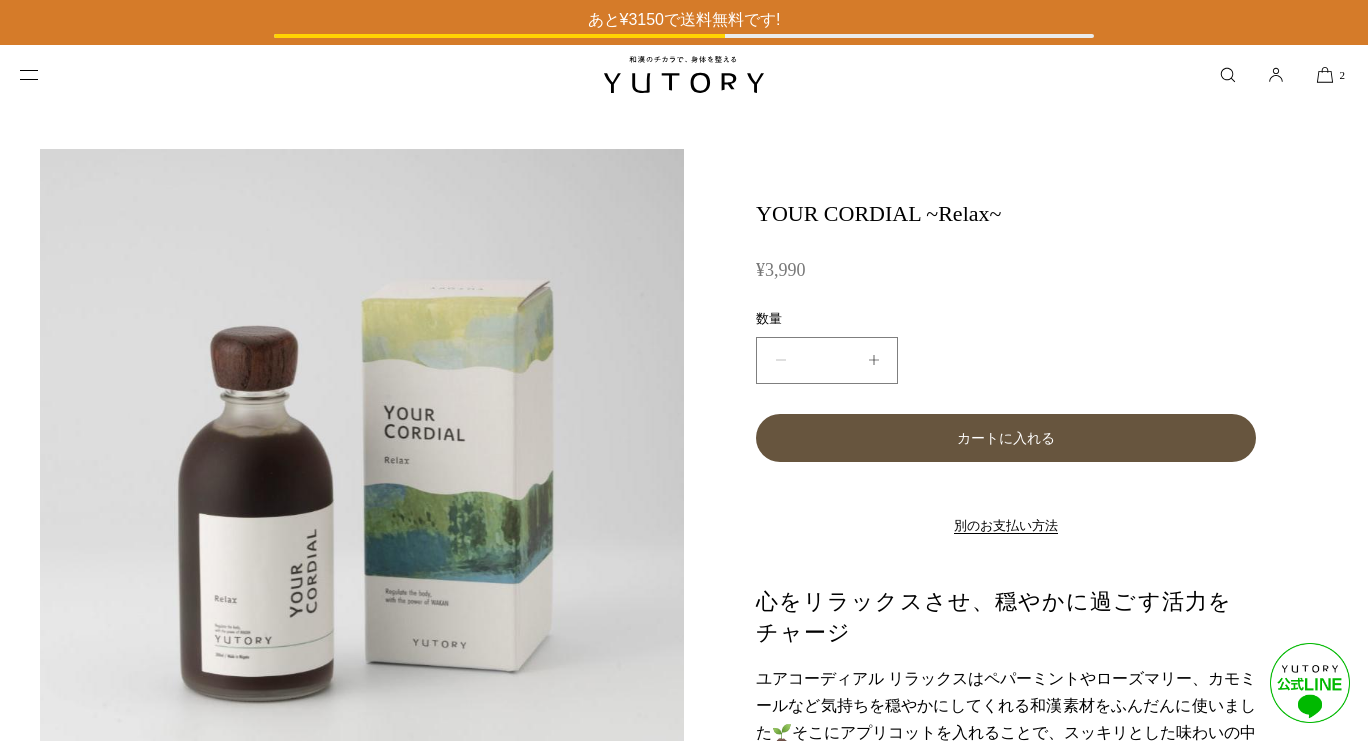 click on "カートに入れる" at bounding box center (1006, 438) 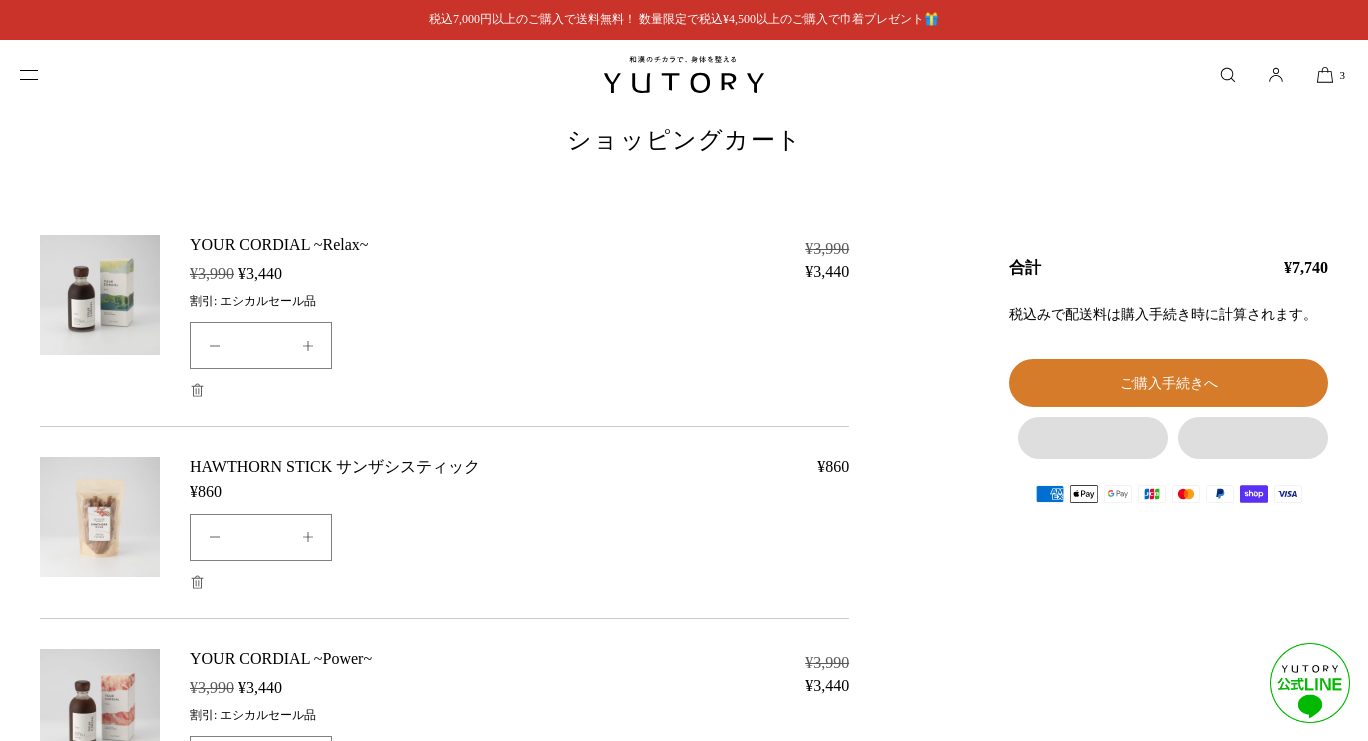 scroll, scrollTop: 0, scrollLeft: 0, axis: both 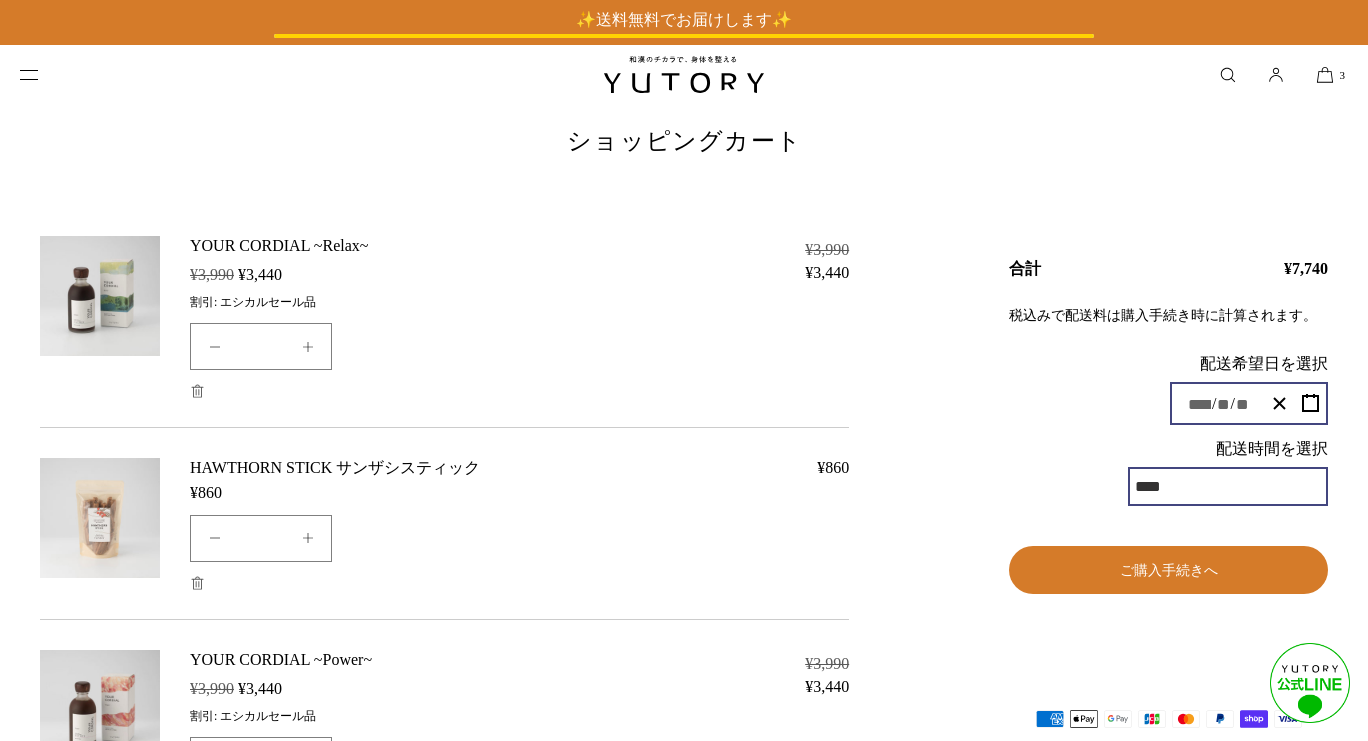 drag, startPoint x: 771, startPoint y: 268, endPoint x: 883, endPoint y: 269, distance: 112.00446 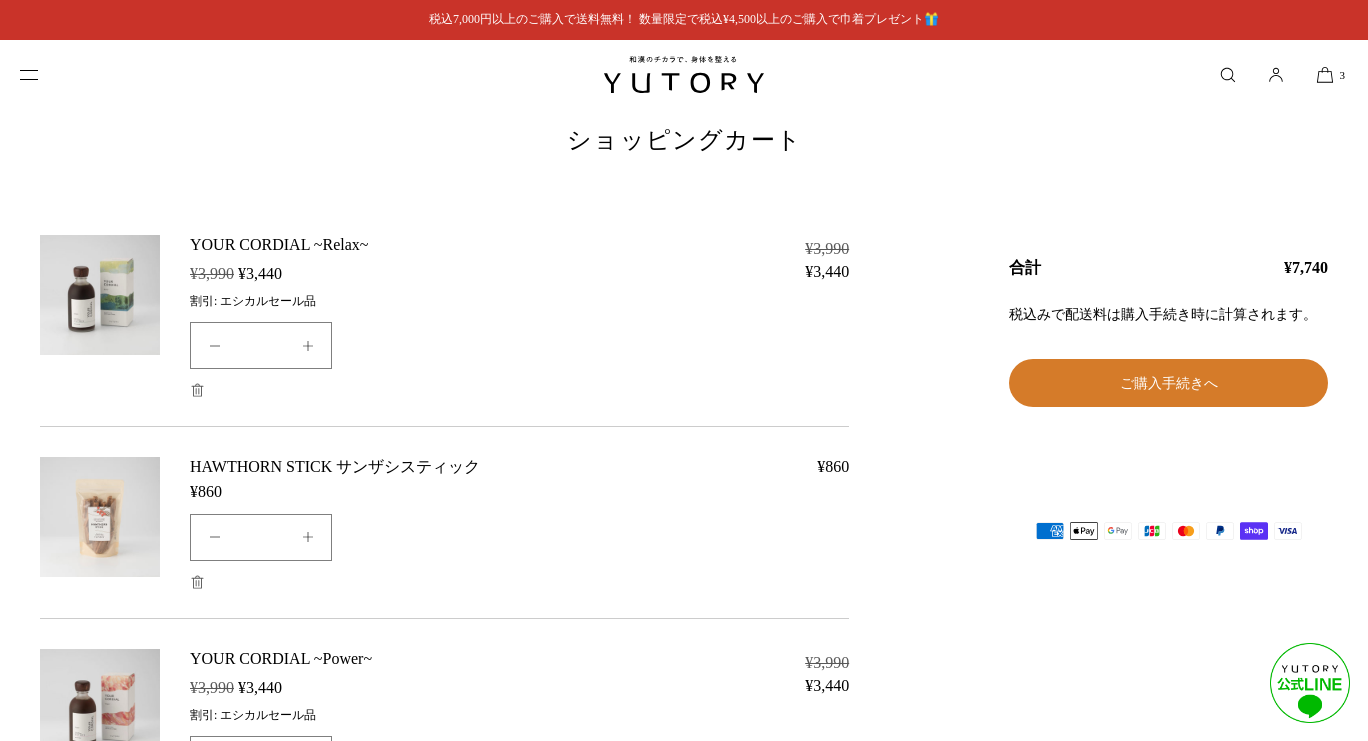 scroll, scrollTop: 43, scrollLeft: 0, axis: vertical 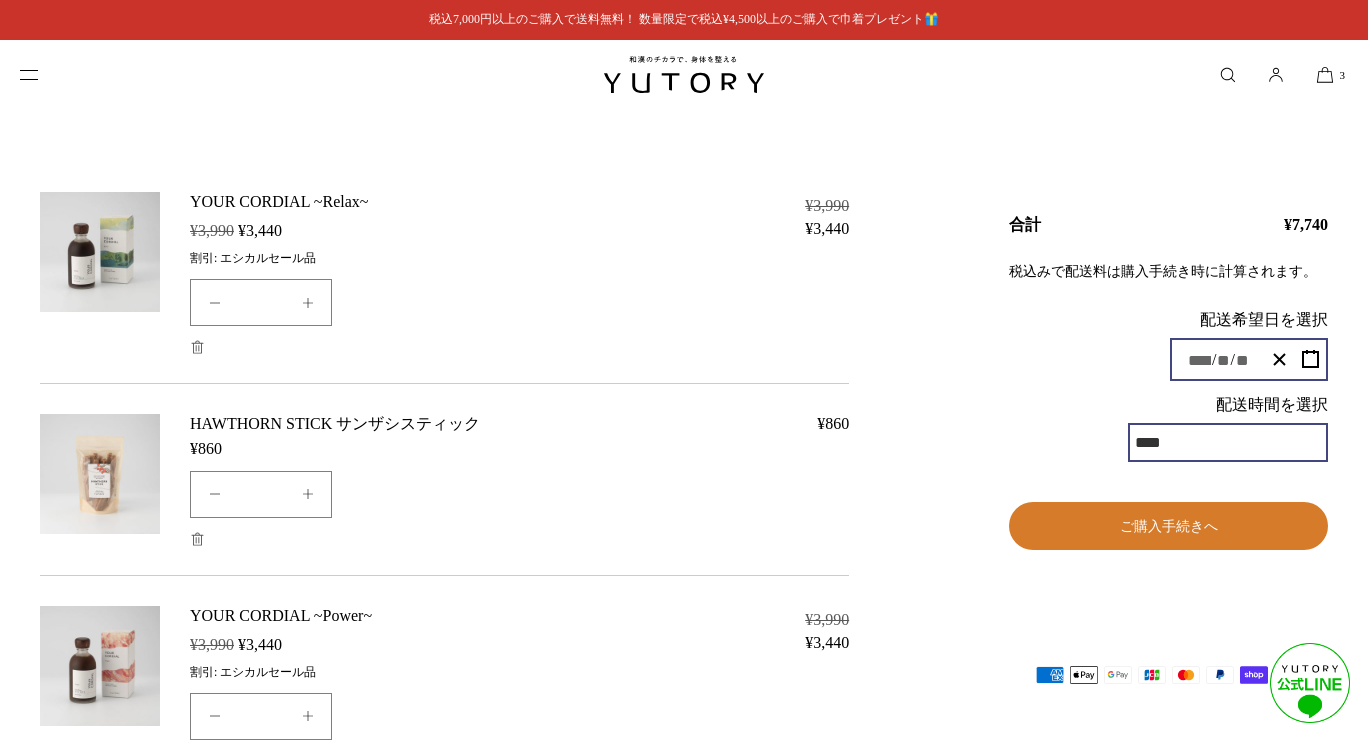 click at bounding box center [684, 75] 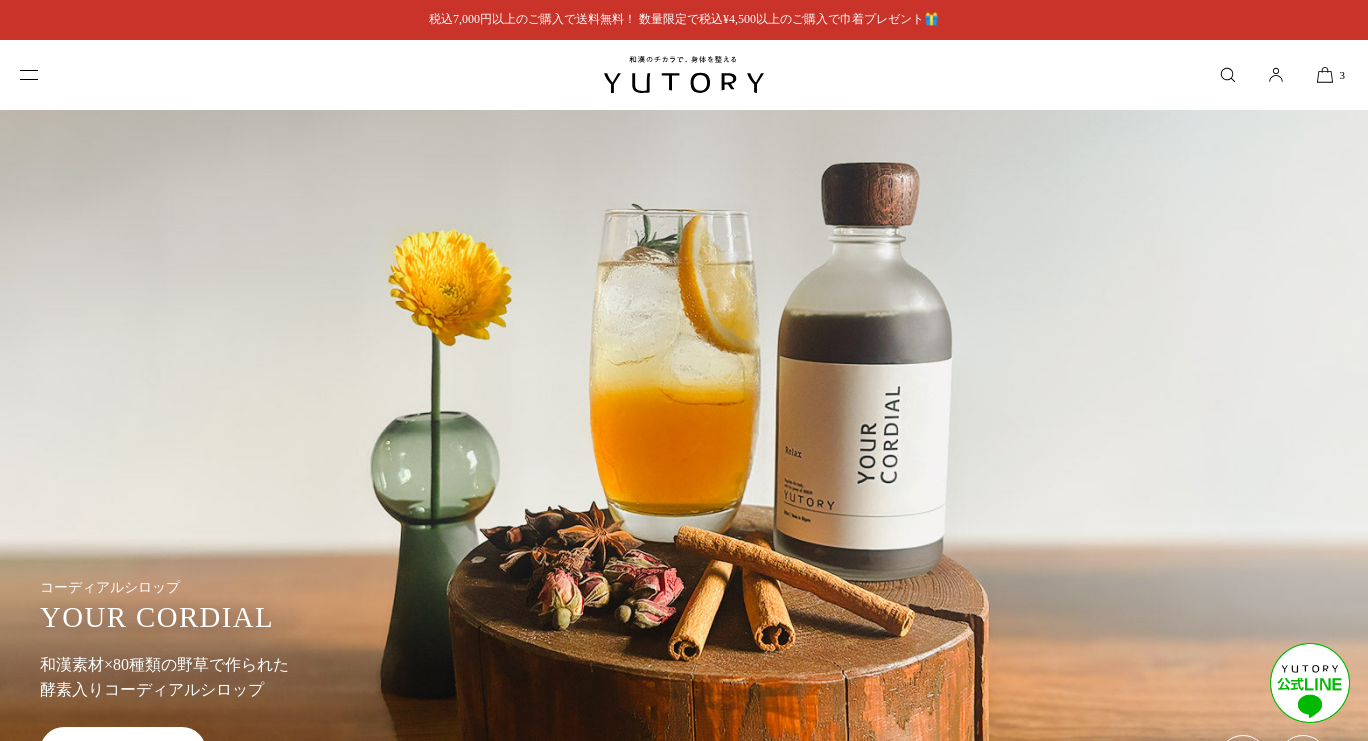 scroll, scrollTop: 0, scrollLeft: 0, axis: both 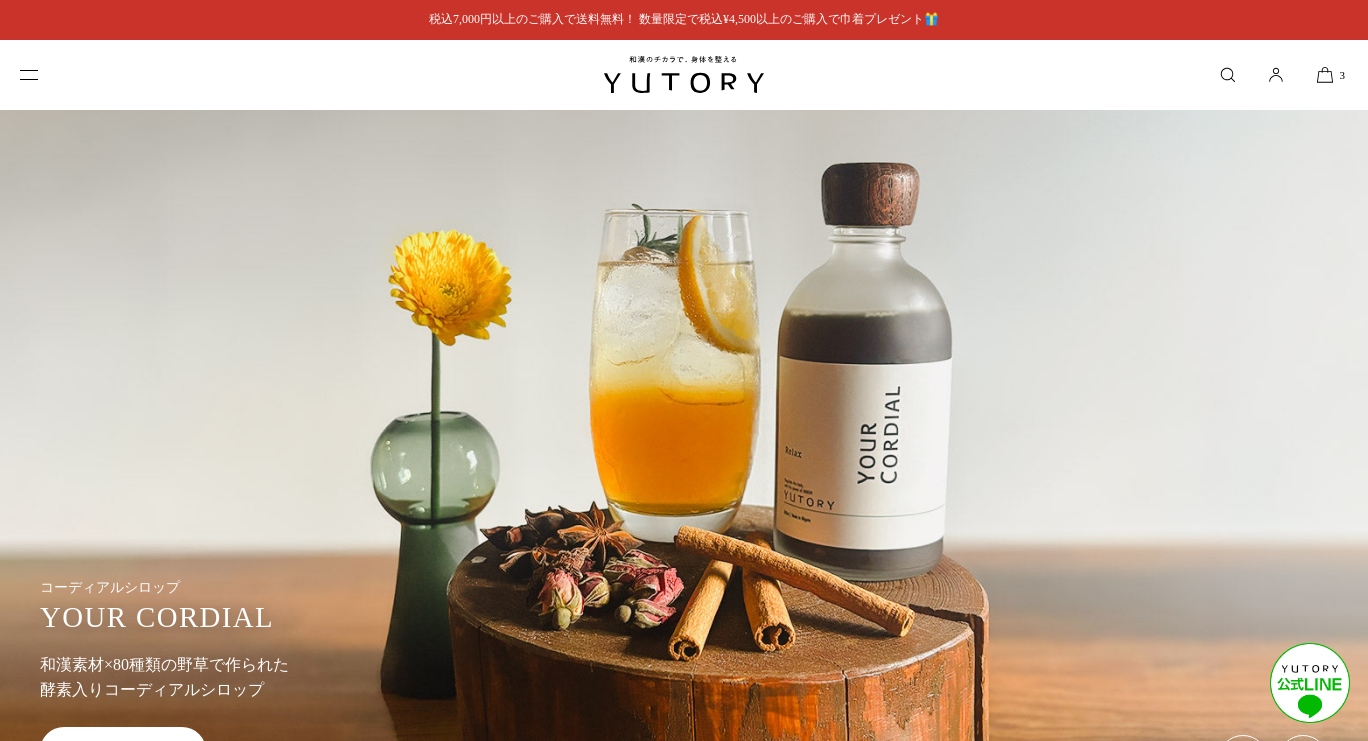 click 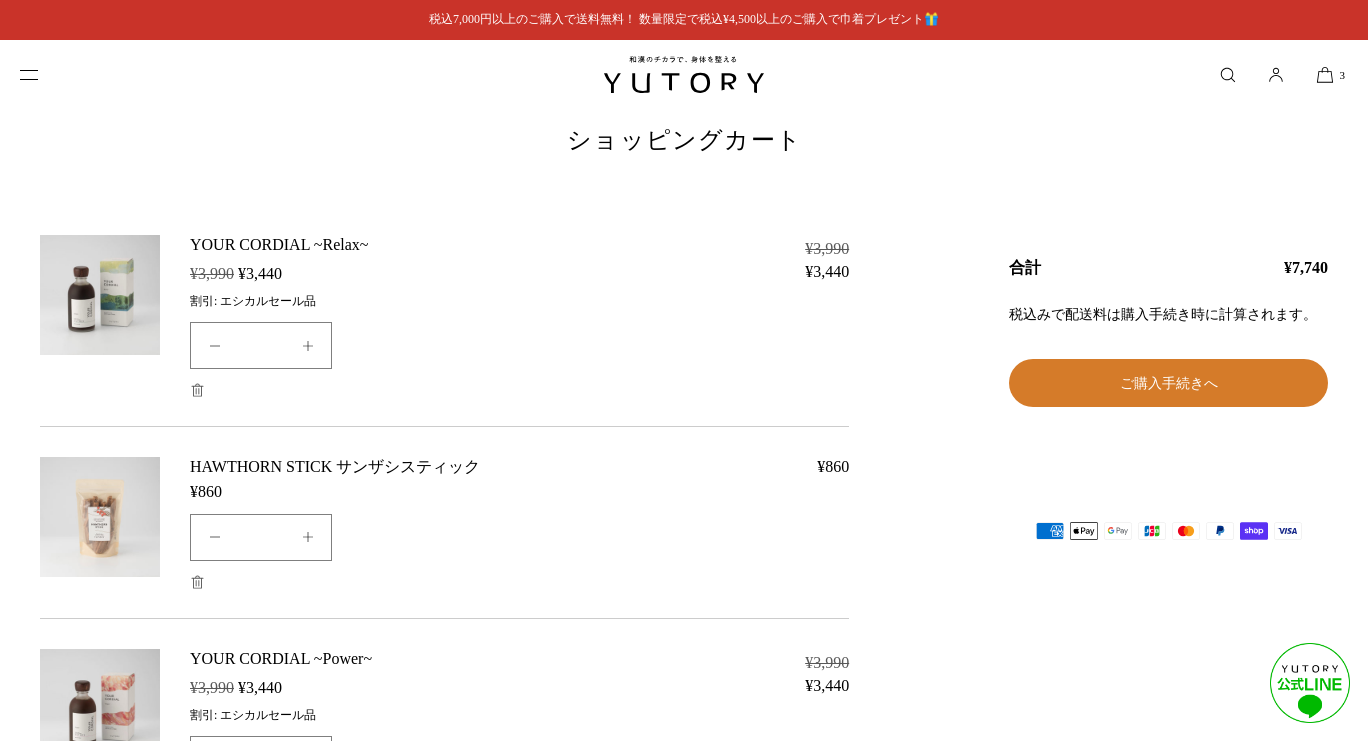 scroll, scrollTop: 0, scrollLeft: 0, axis: both 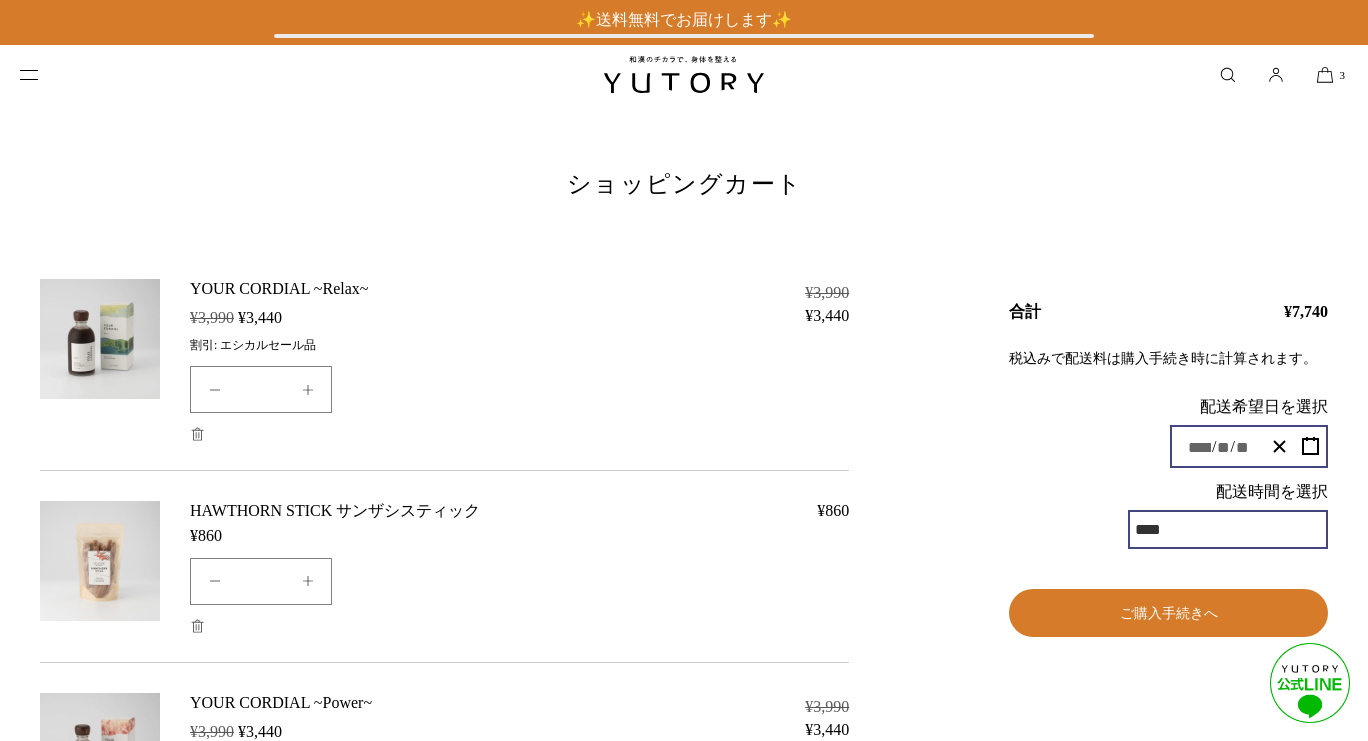 click on "配送希望日を選択 / / 配送時間を選択 **** *** ******* ******* ******* *******
ご購入手続きへ" at bounding box center (1168, 515) 